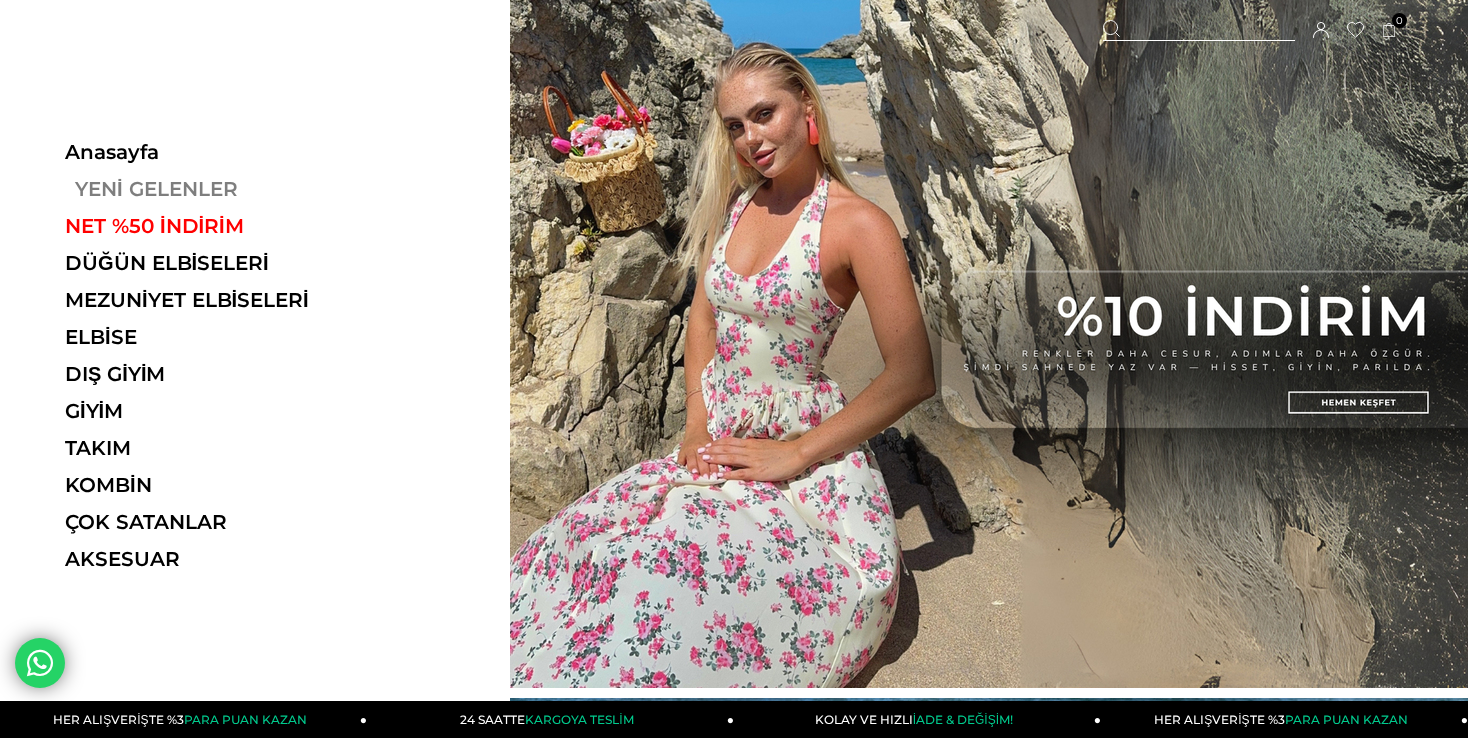 scroll, scrollTop: 0, scrollLeft: 0, axis: both 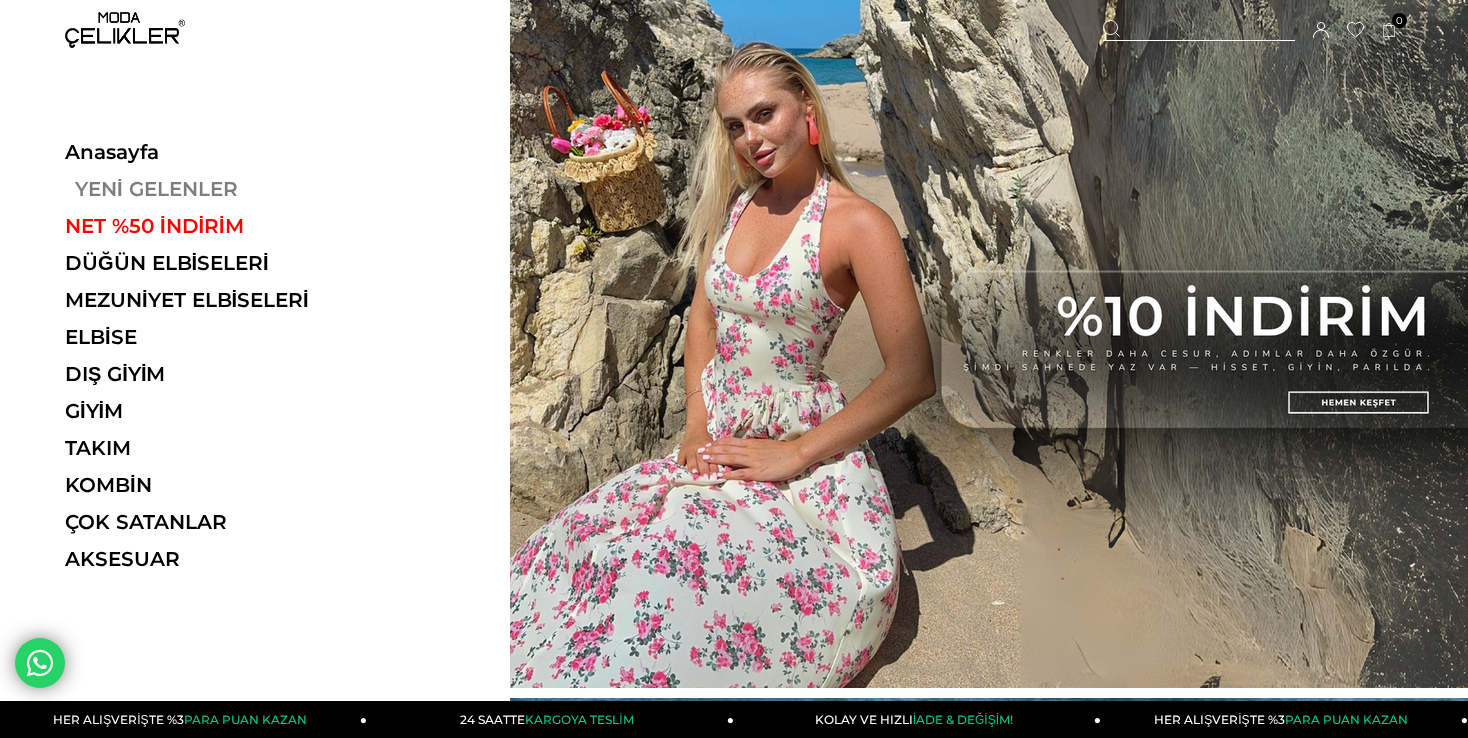 click on "YENİ GELENLER" at bounding box center (202, 189) 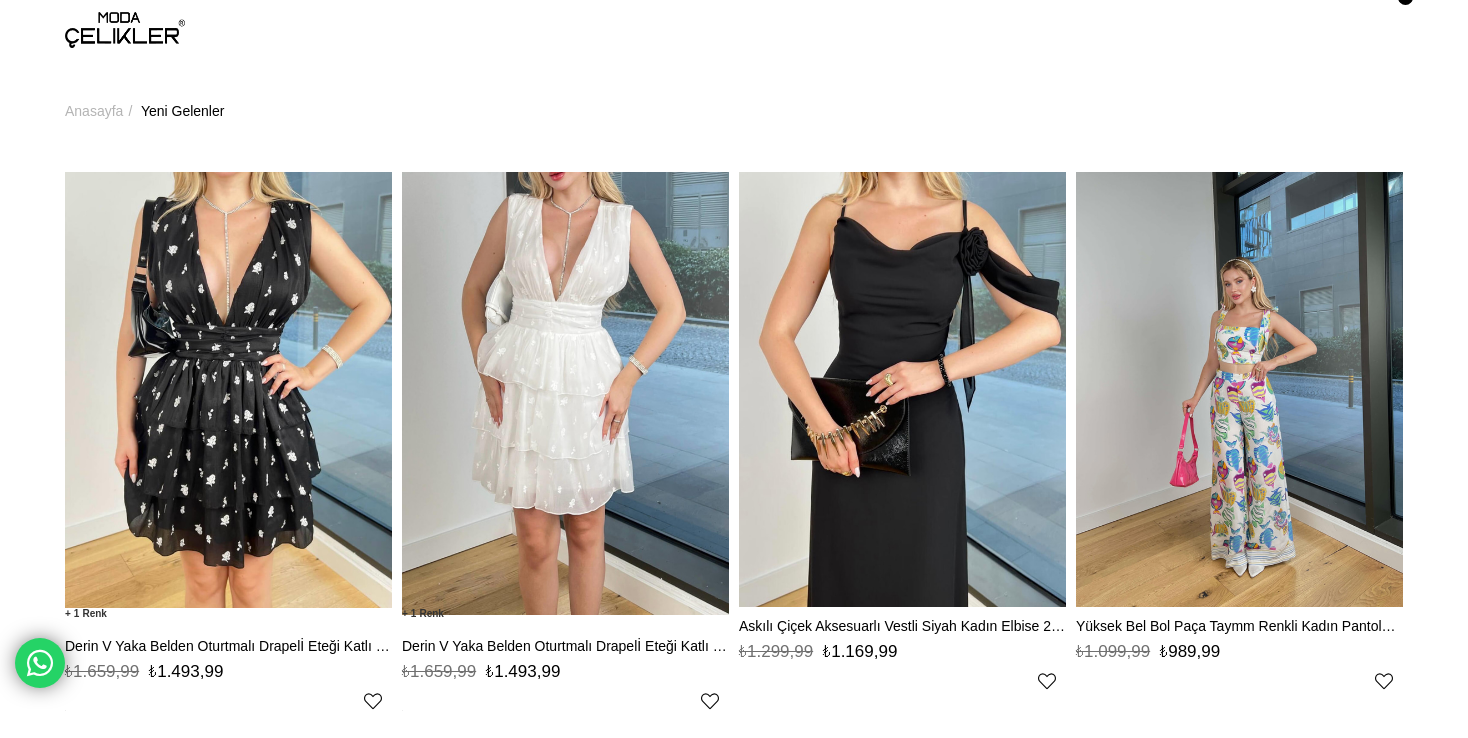 scroll, scrollTop: 0, scrollLeft: 0, axis: both 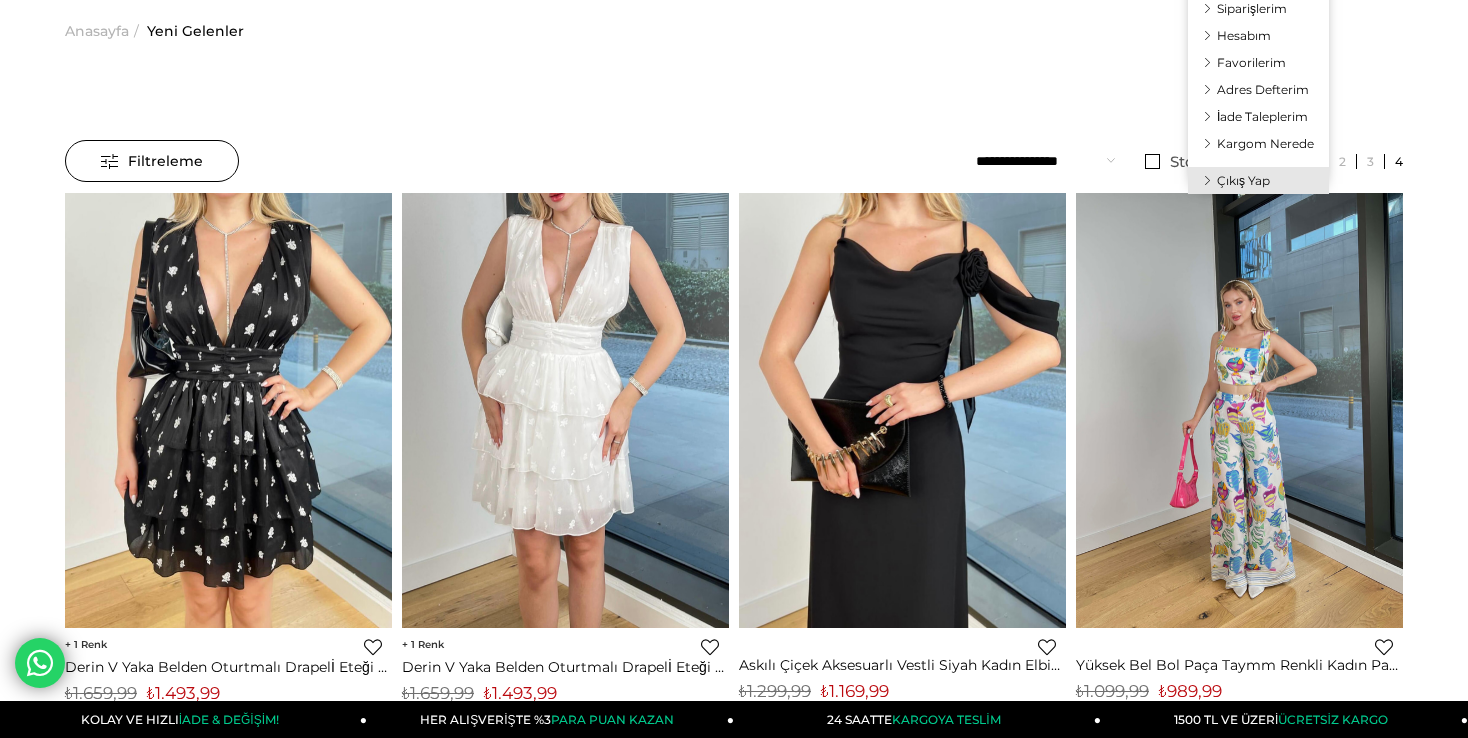 click on "Hesabım" at bounding box center (1244, 35) 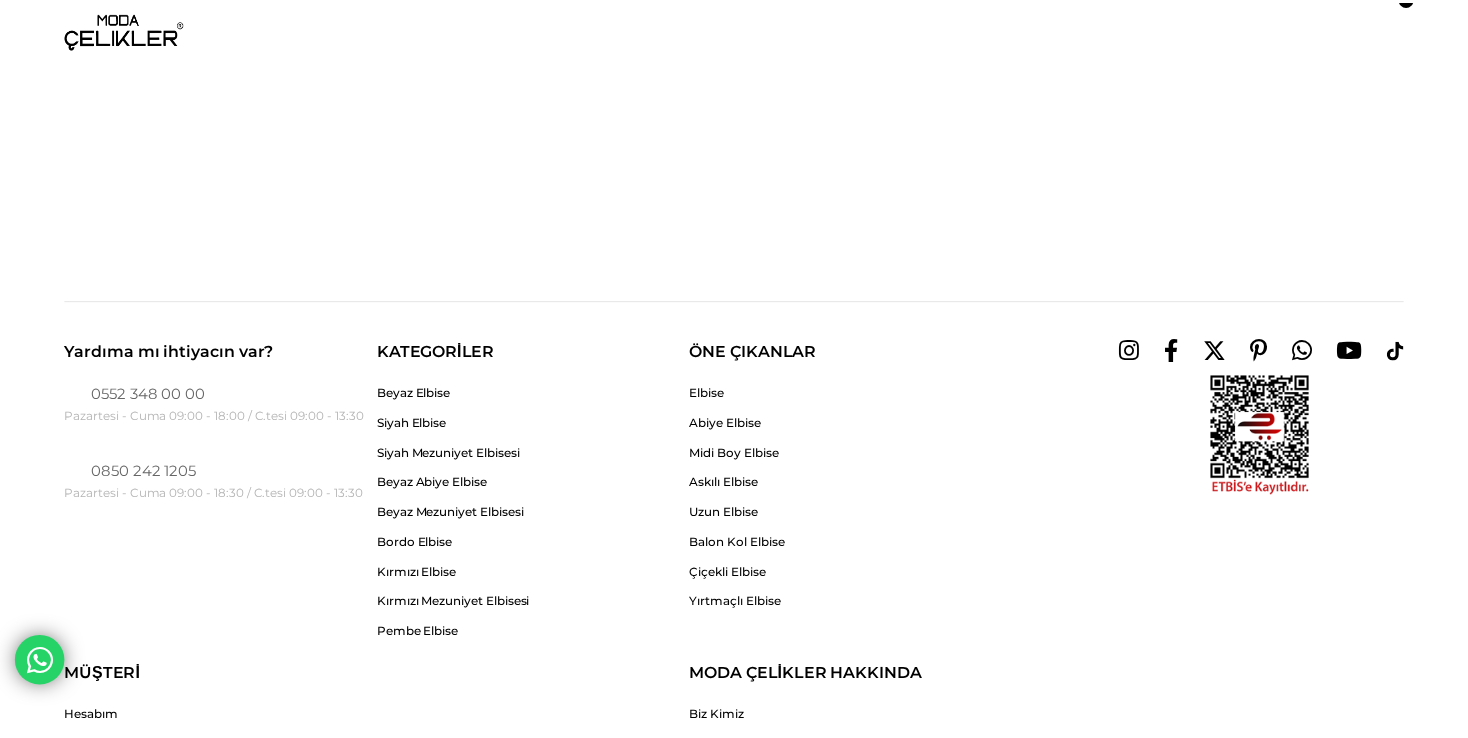 scroll, scrollTop: 0, scrollLeft: 0, axis: both 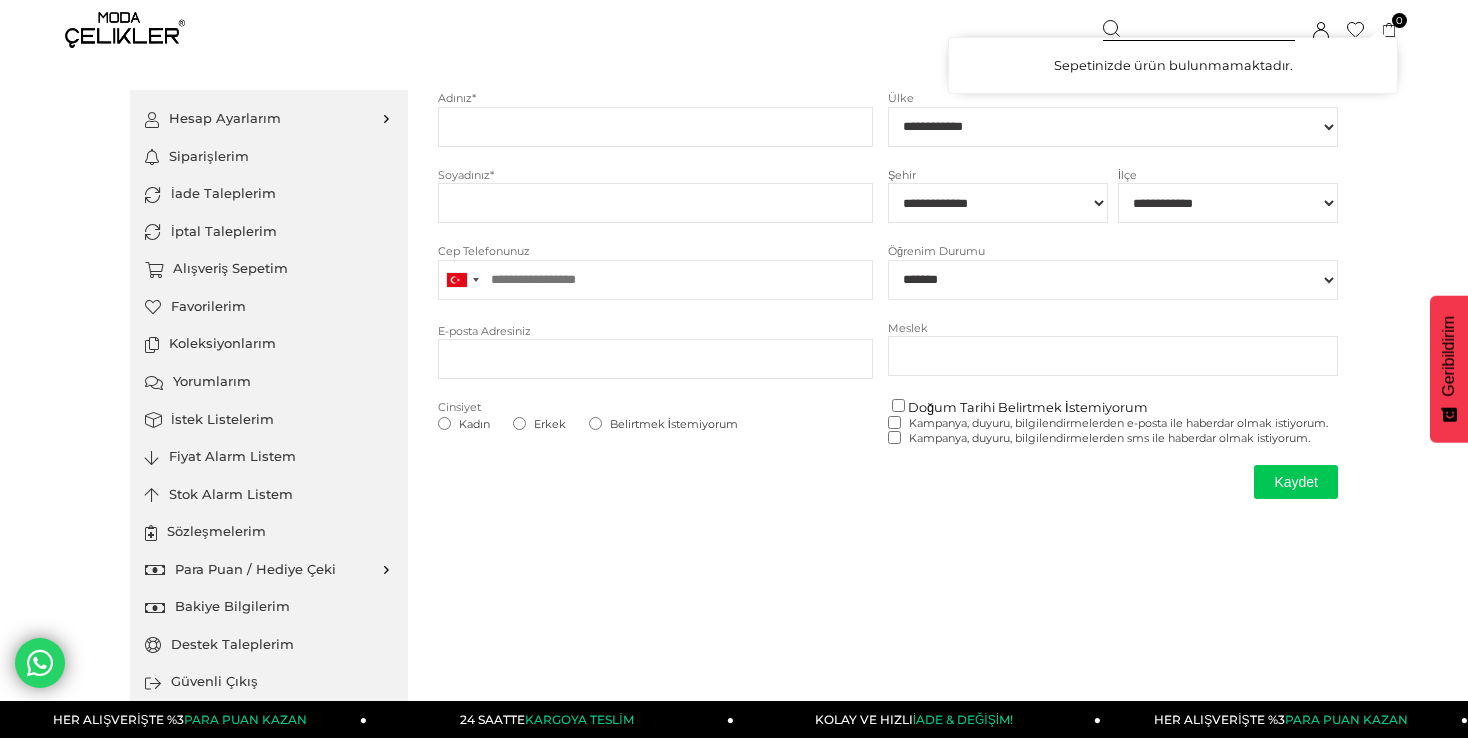 type on "*****" 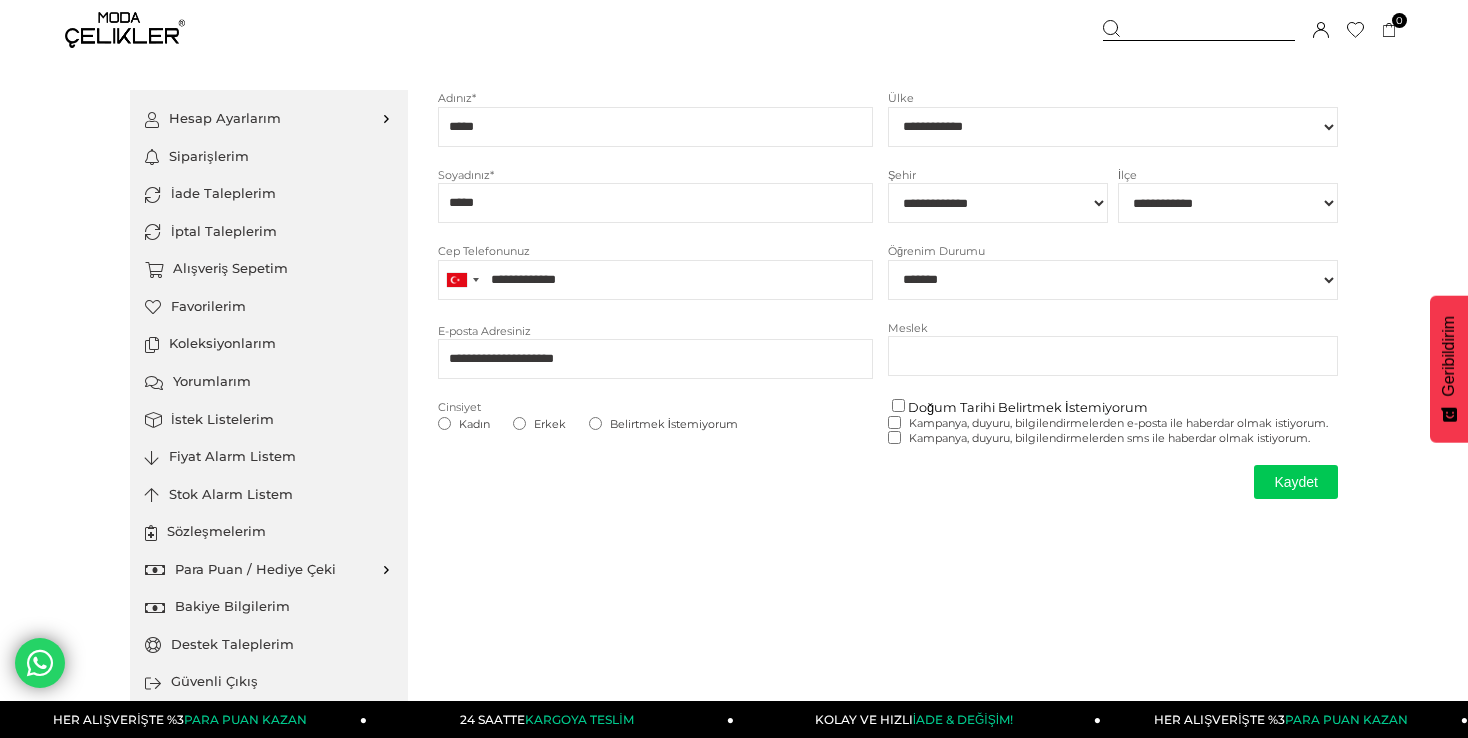 scroll, scrollTop: 0, scrollLeft: 0, axis: both 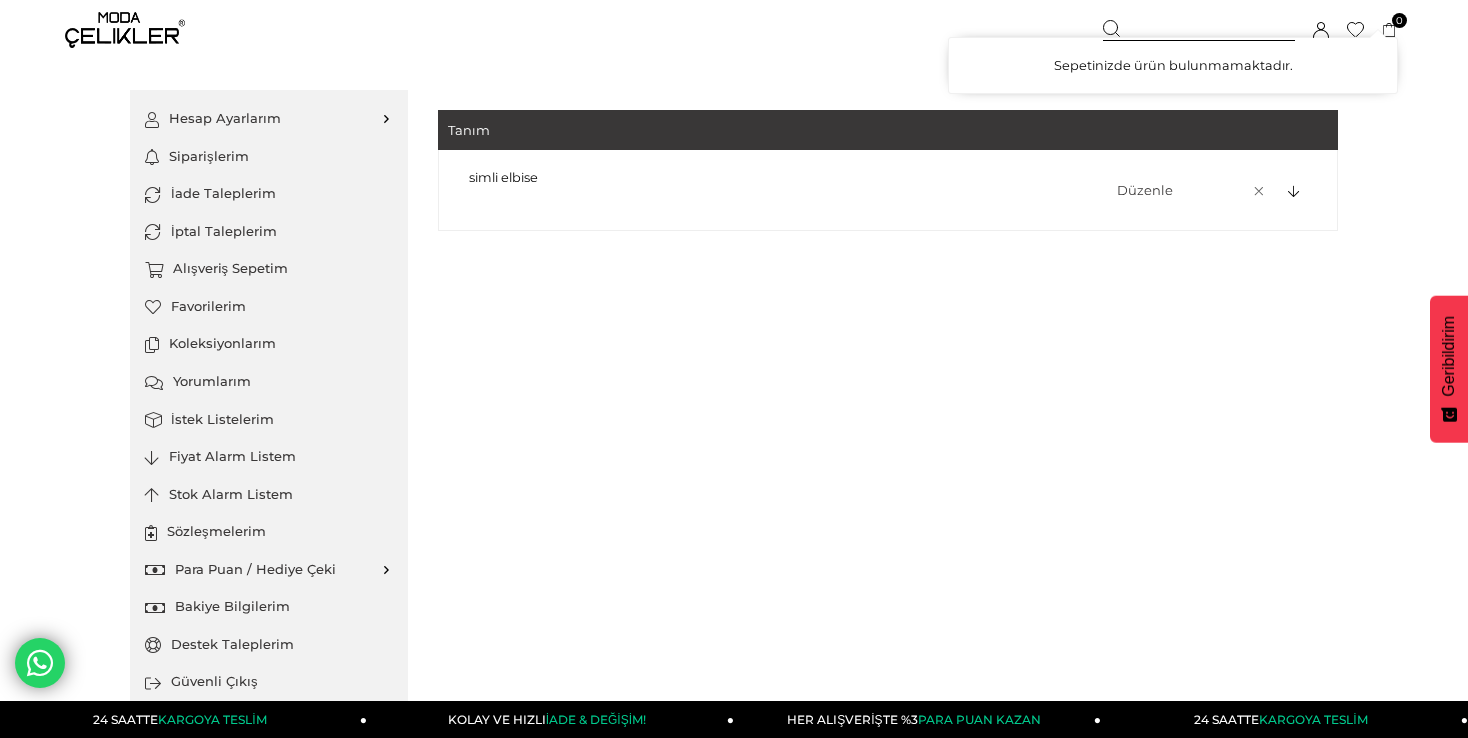 click on "0" at bounding box center (1399, 20) 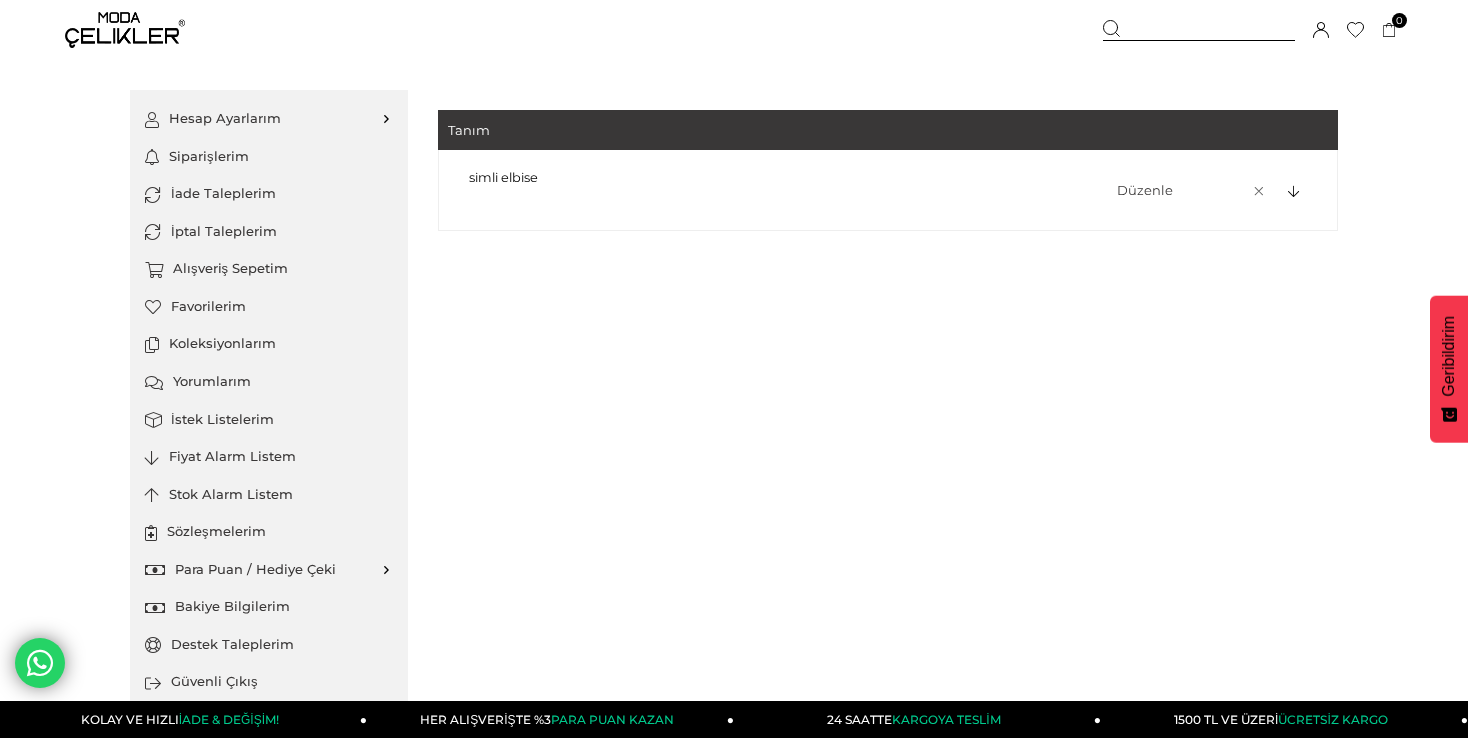 click on "simli elbise
Düzenle" at bounding box center (888, 190) 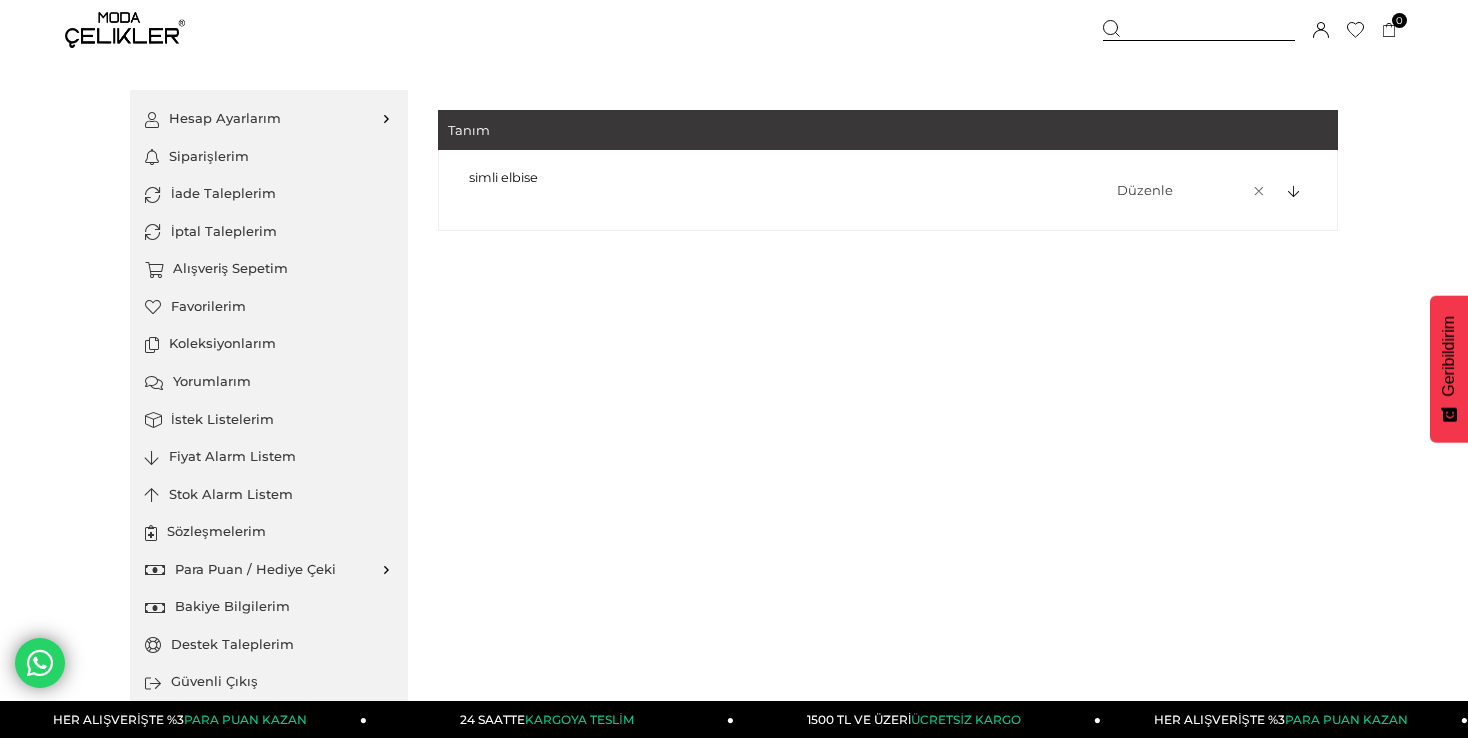 click on "simli elbise
Düzenle" at bounding box center (888, 190) 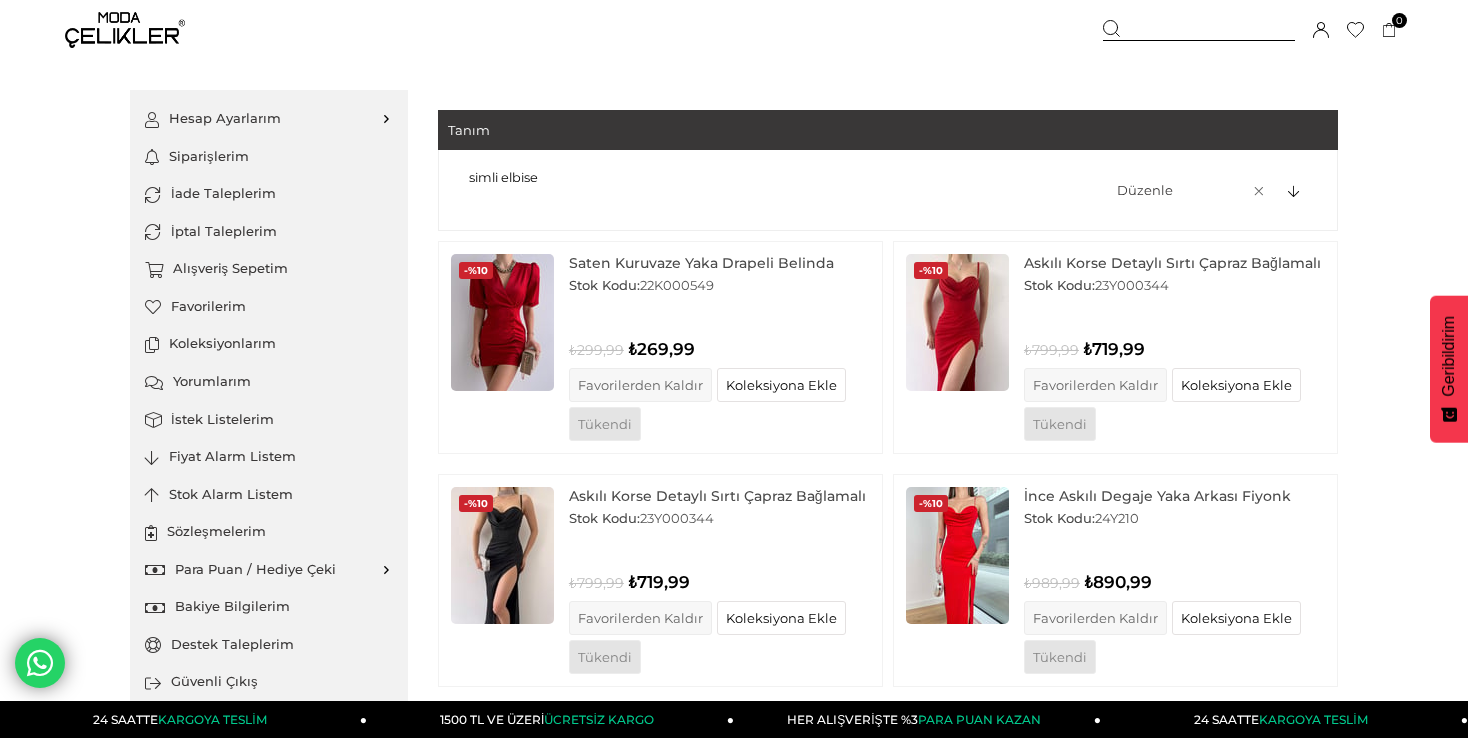 click on "simli elbise" at bounding box center [503, 177] 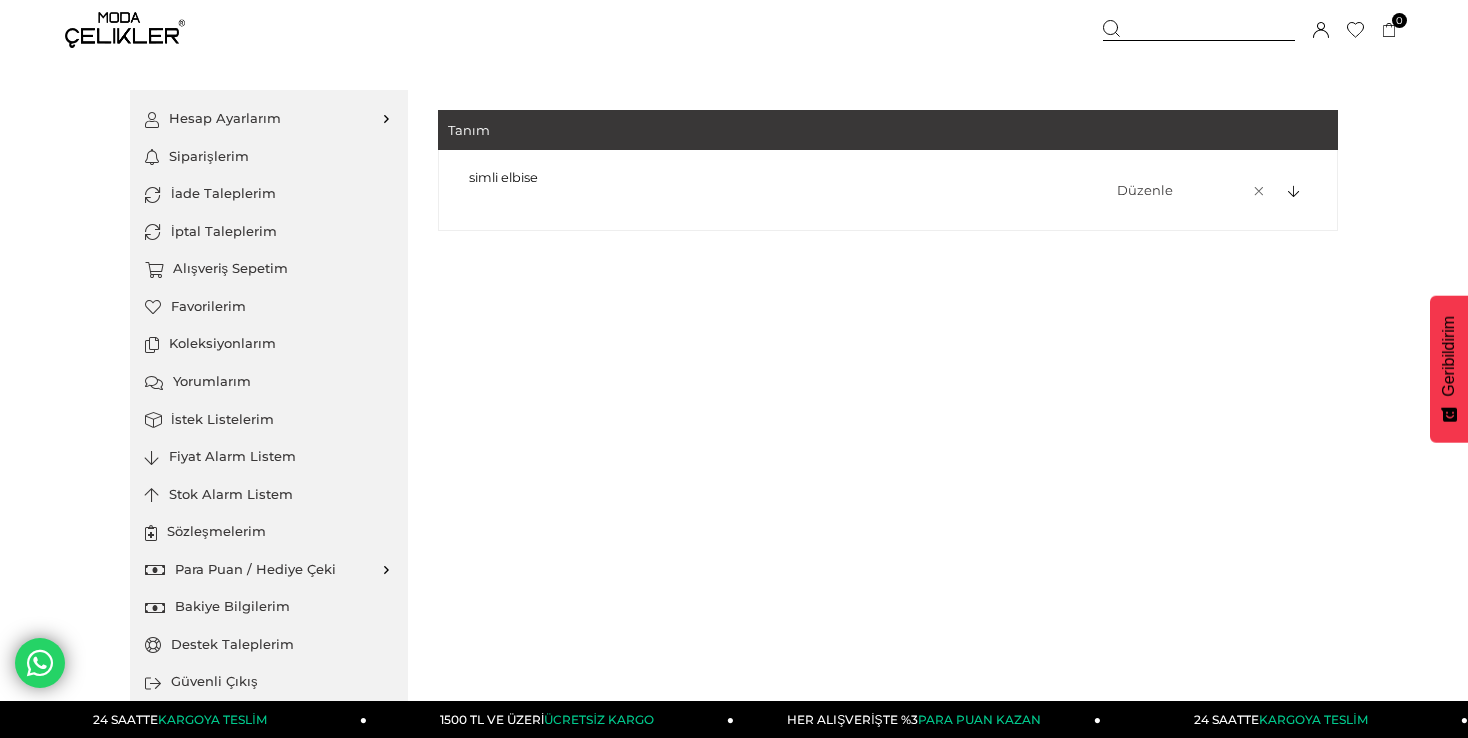 click on "simli elbise" at bounding box center [503, 177] 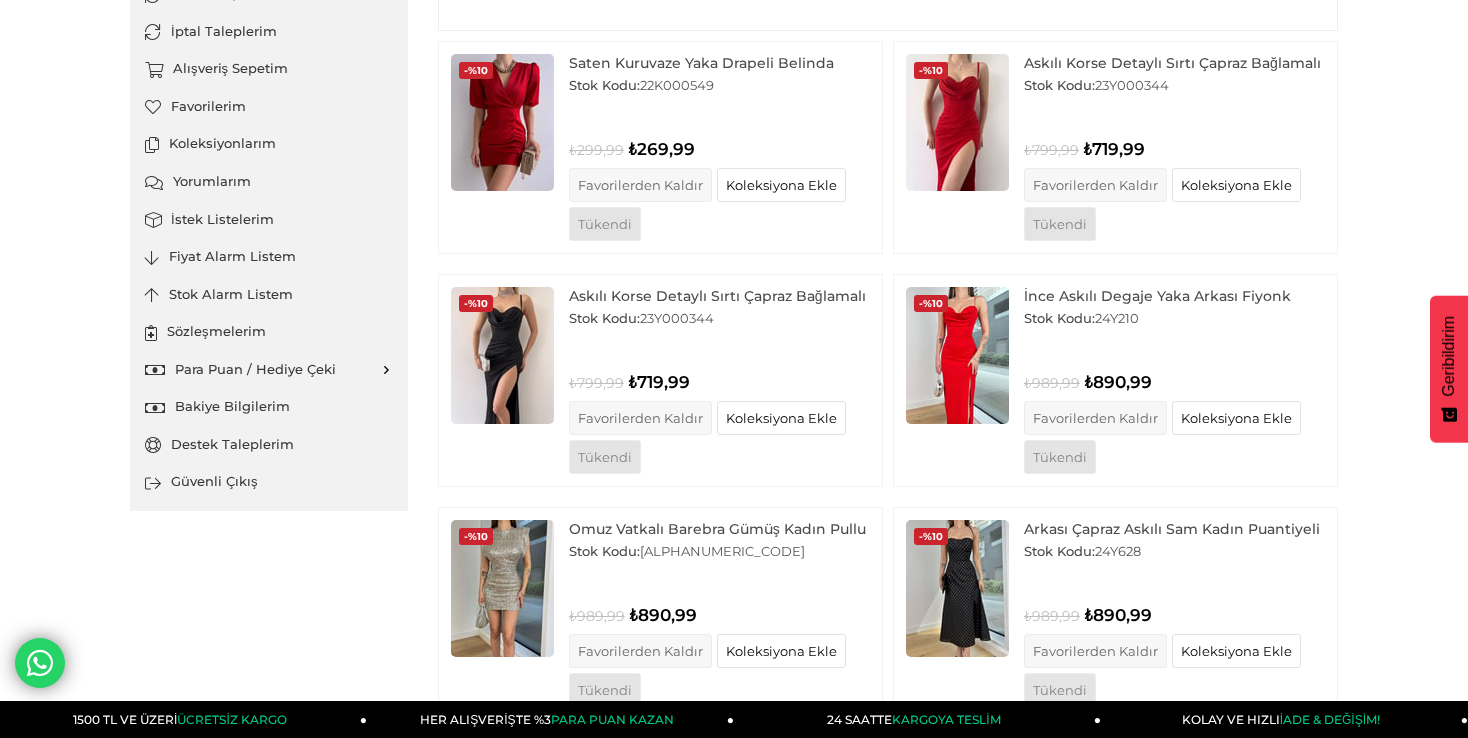 scroll, scrollTop: 160, scrollLeft: 0, axis: vertical 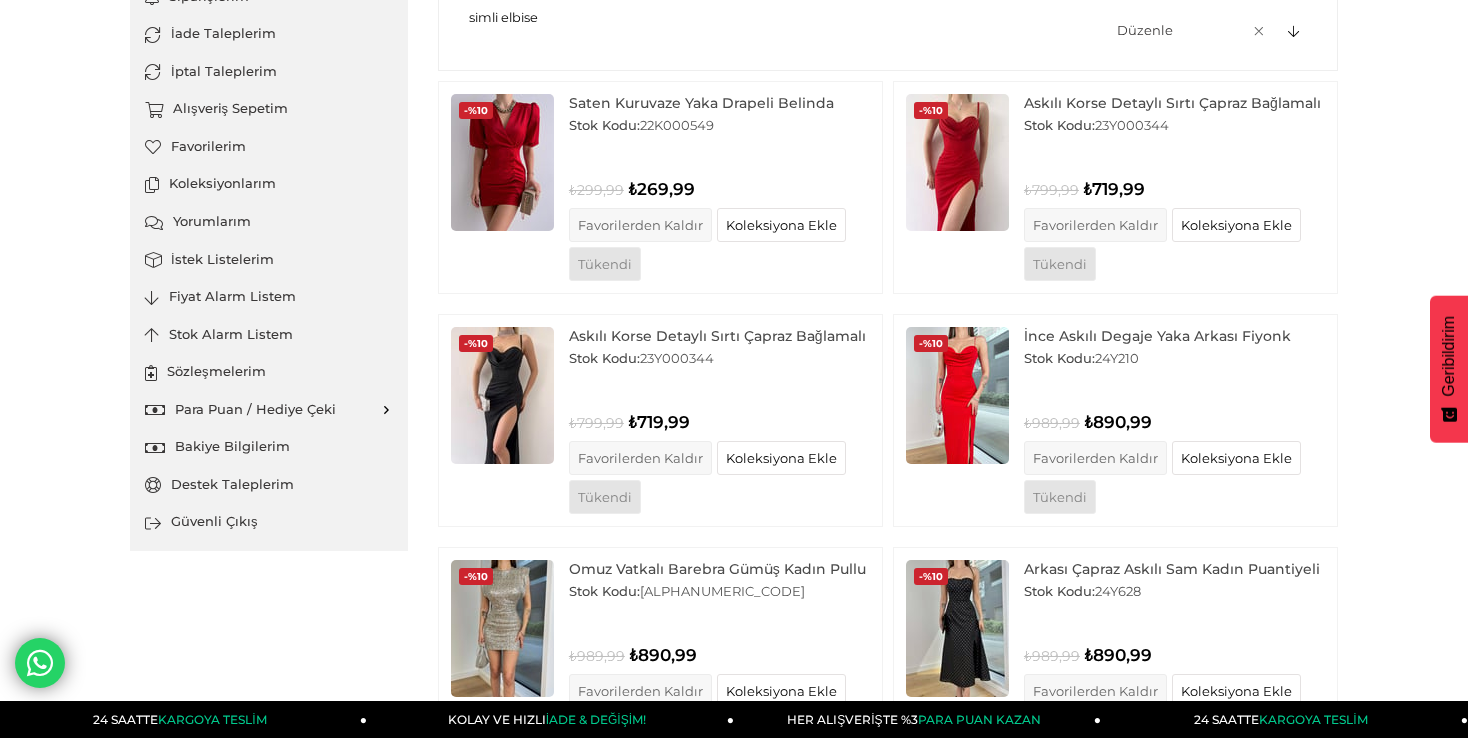 click at bounding box center [502, 162] 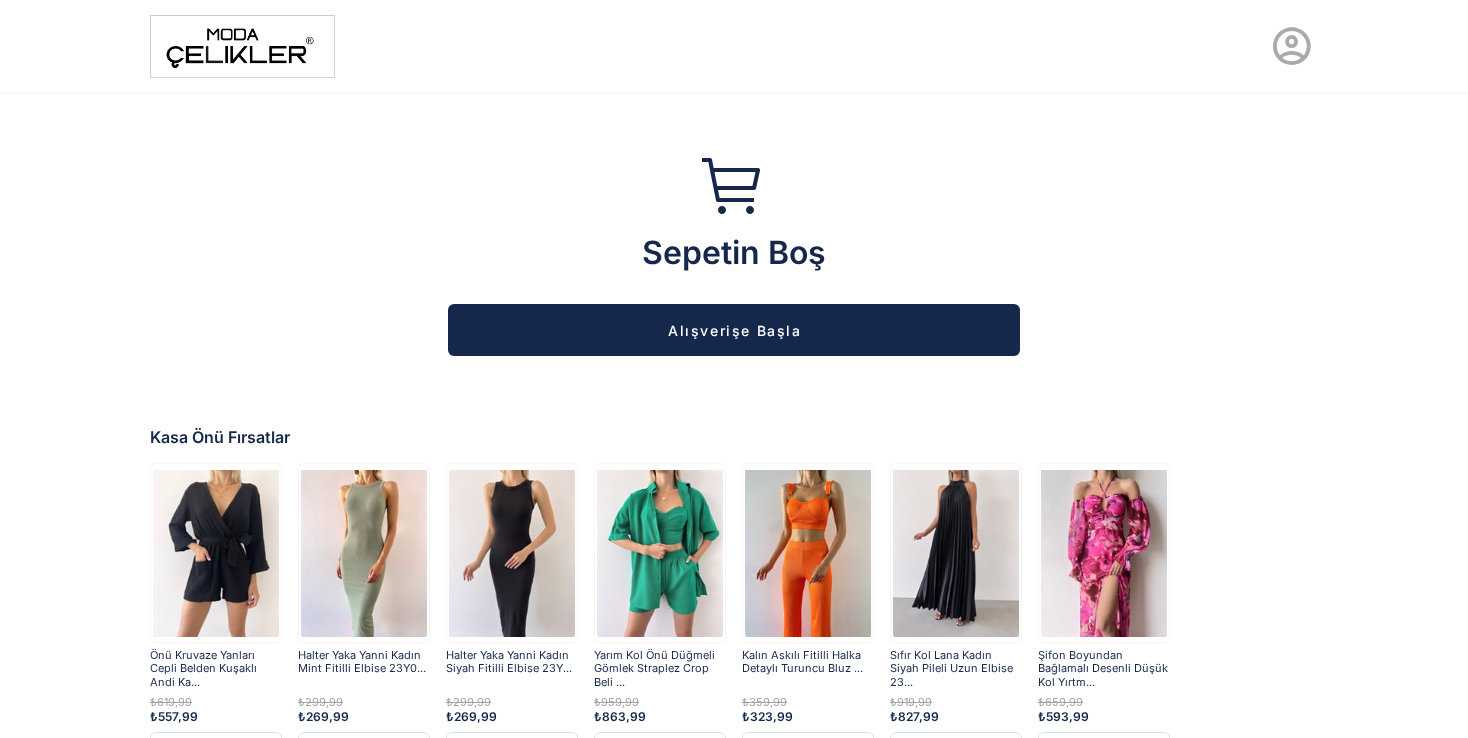 scroll, scrollTop: 0, scrollLeft: 0, axis: both 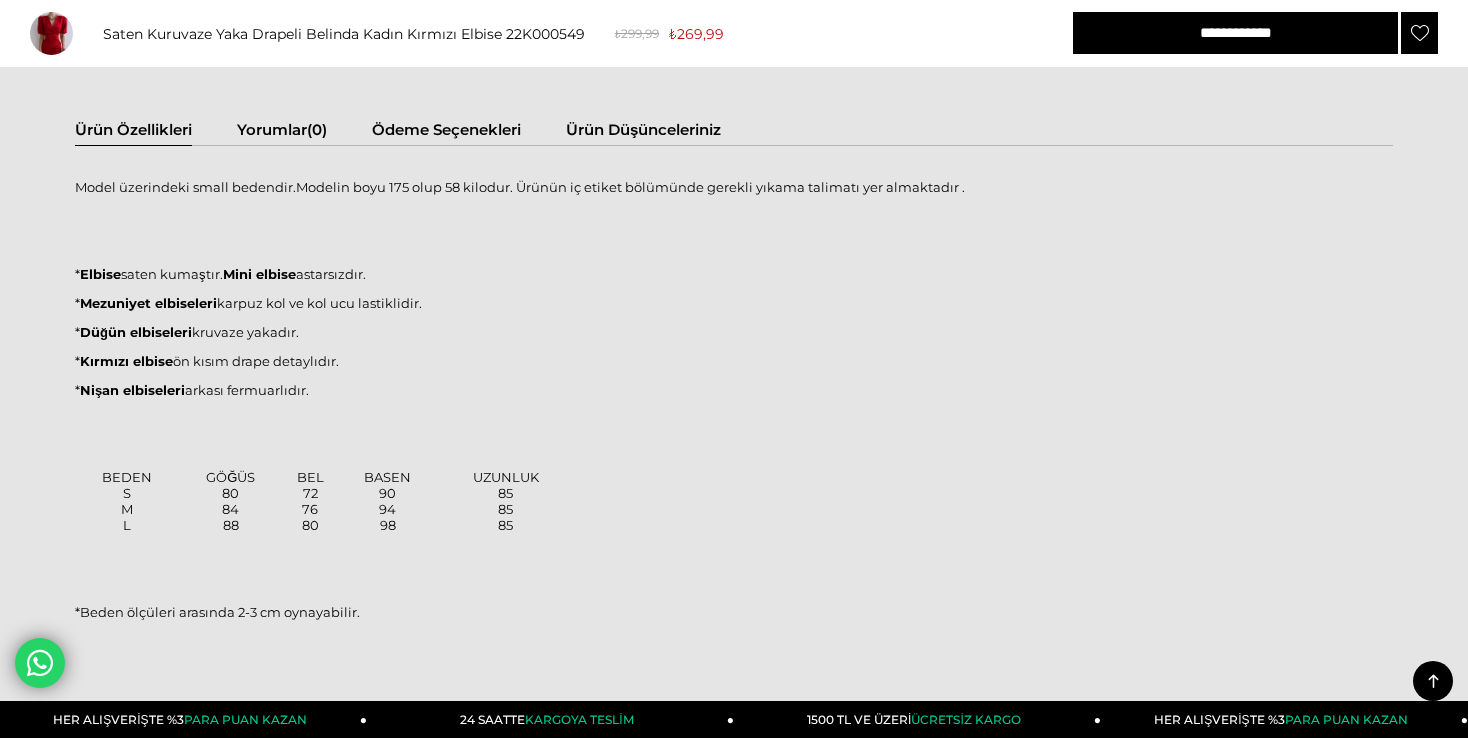 click on "Nişan elbiseleri" at bounding box center (132, 390) 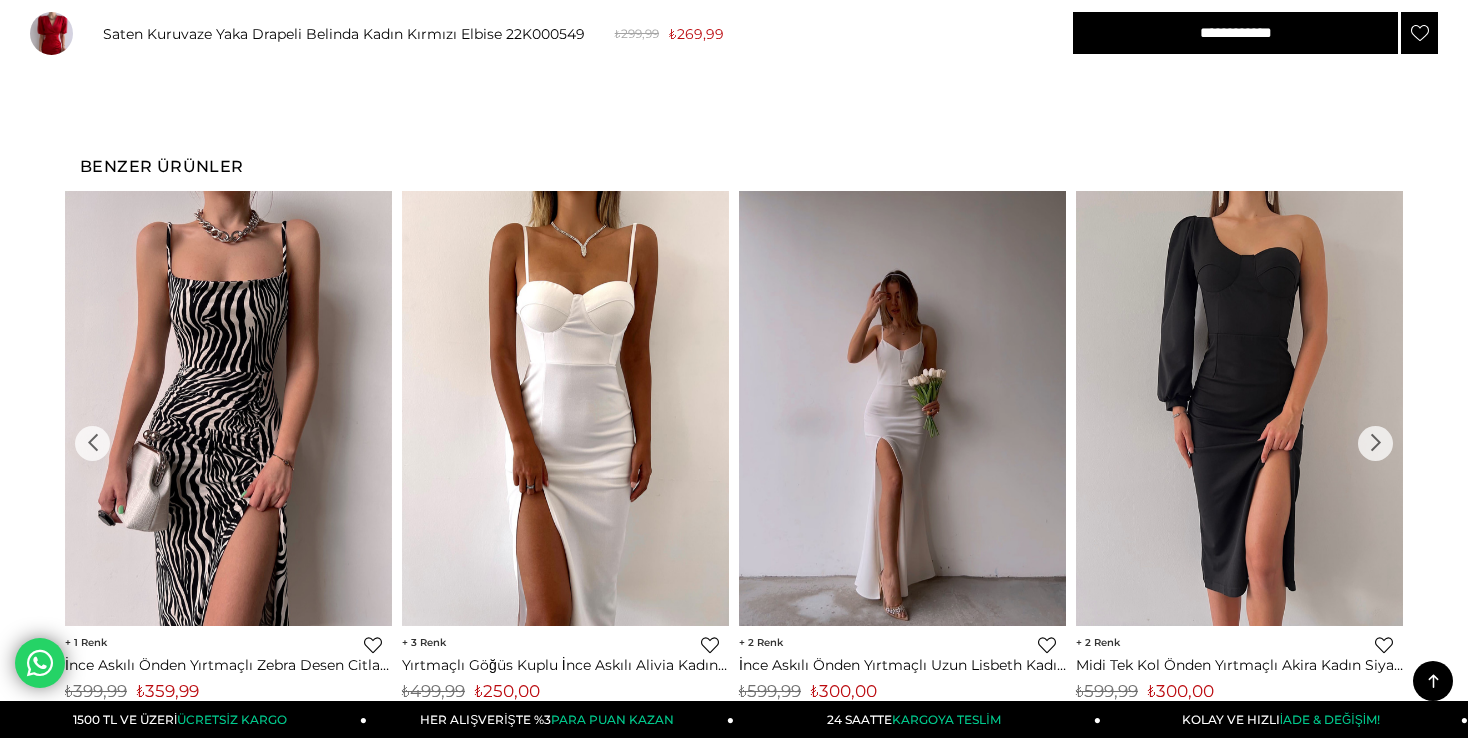 scroll, scrollTop: 1760, scrollLeft: 0, axis: vertical 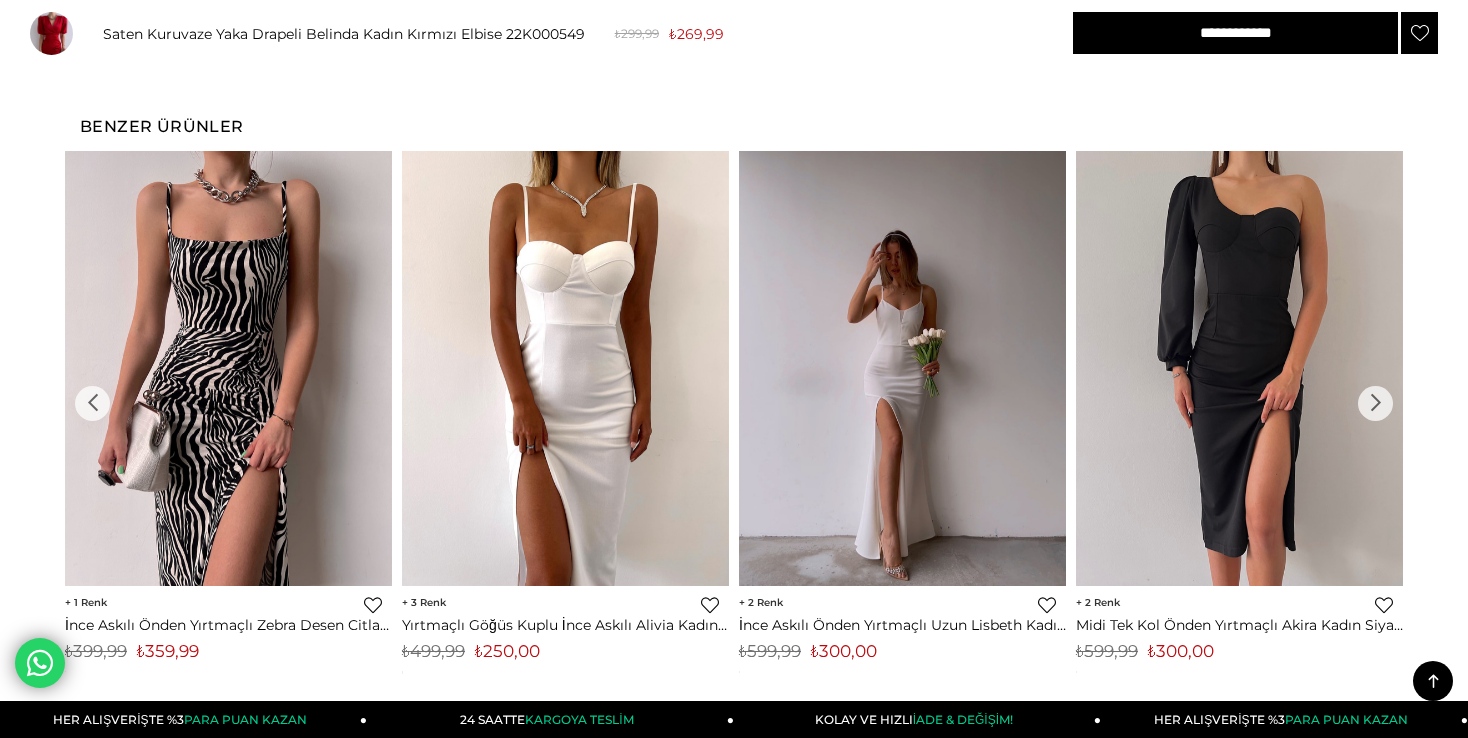 click on "›" at bounding box center (1375, 403) 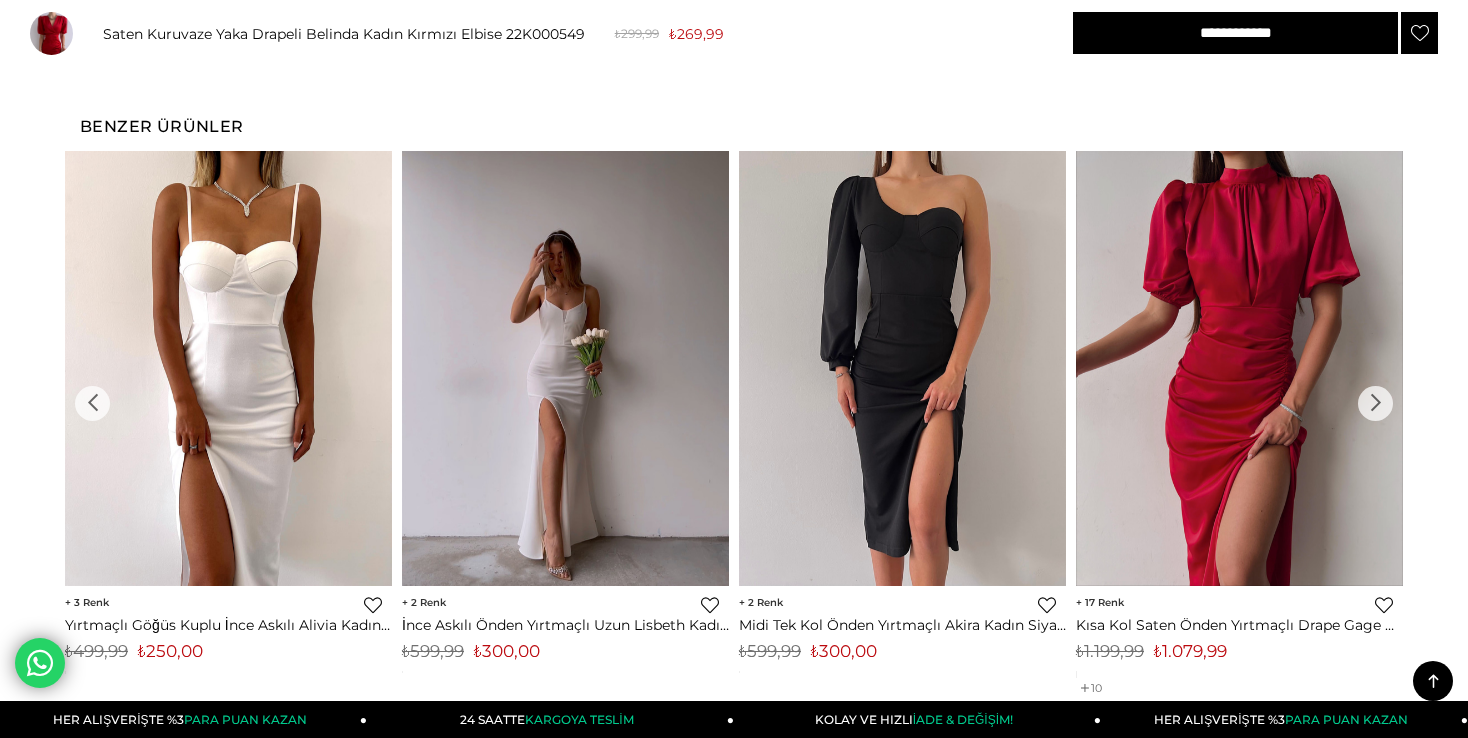 click on "›" at bounding box center (1375, 403) 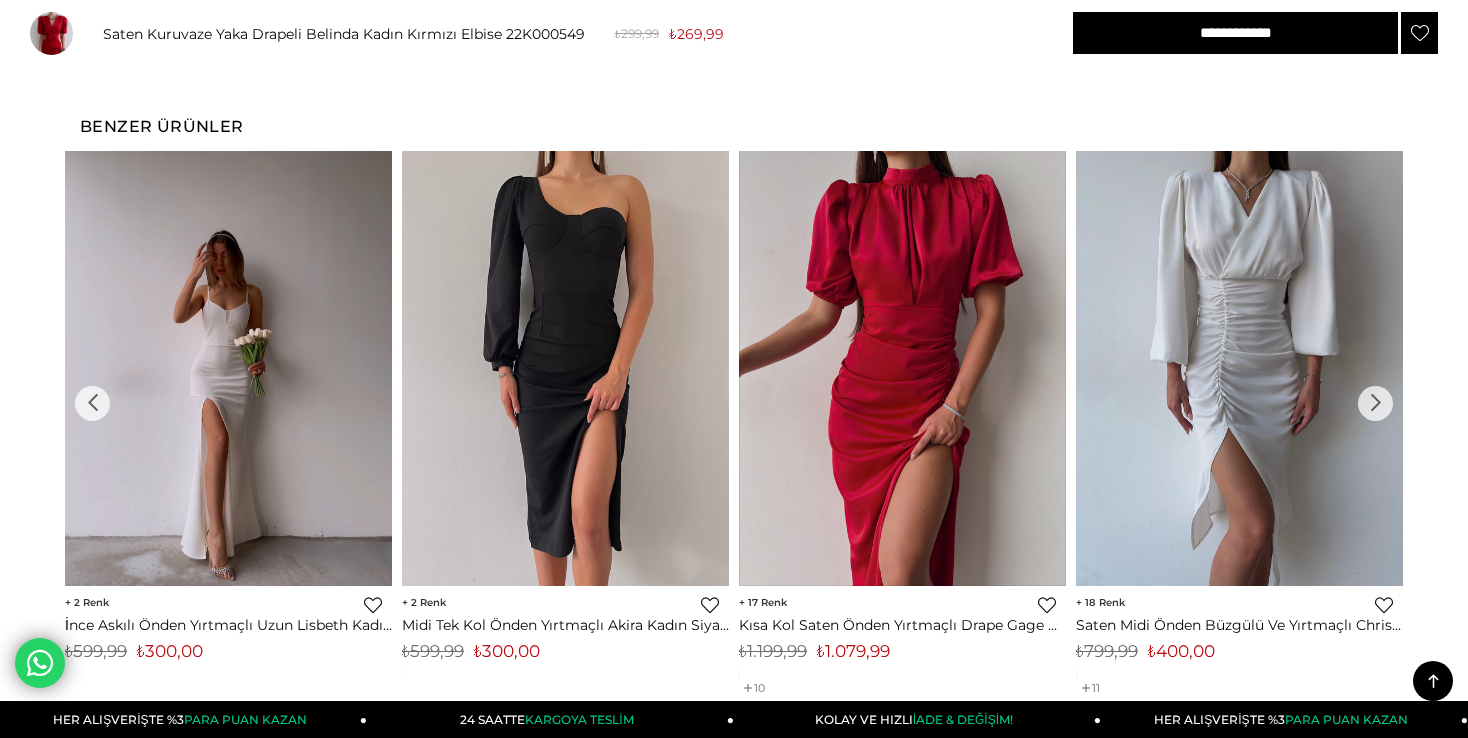 click on "›" at bounding box center [1375, 403] 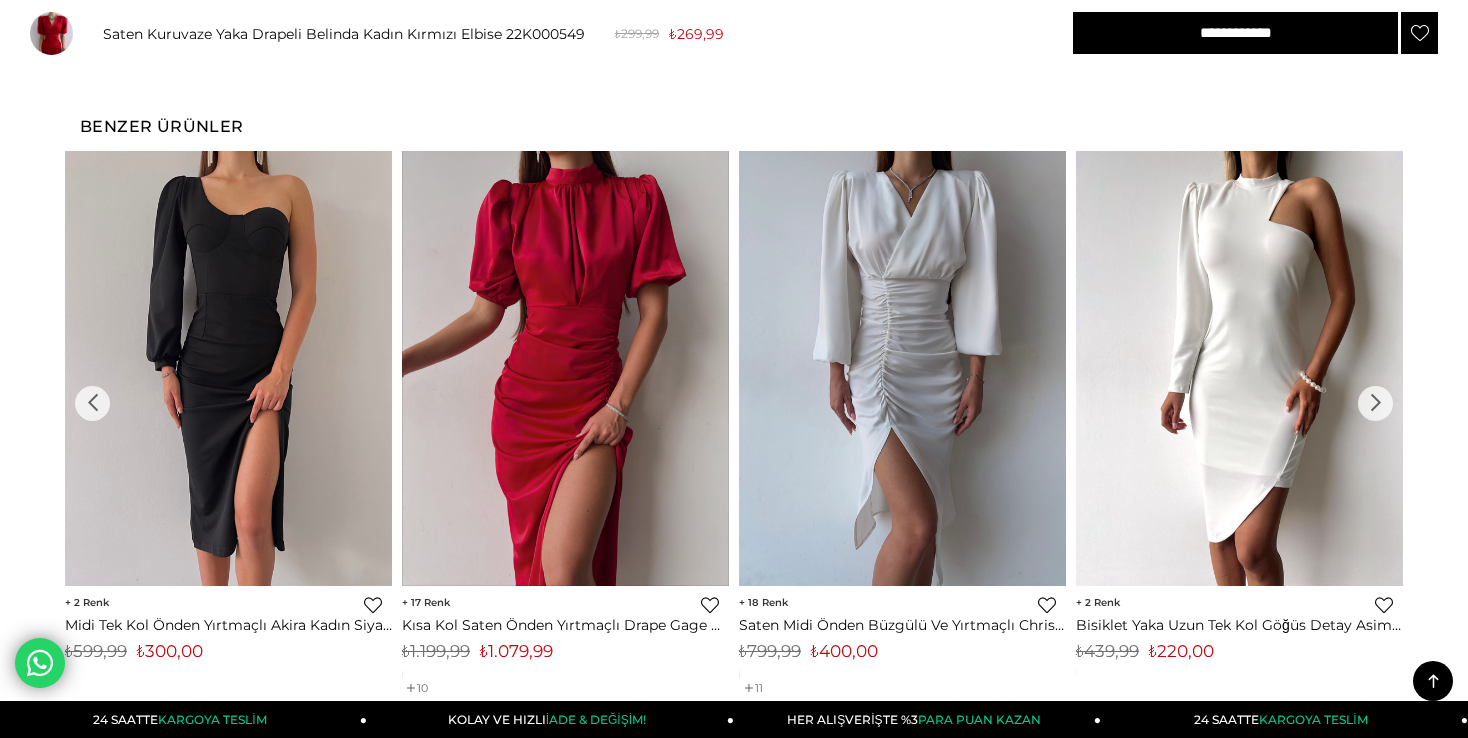 click on "›" at bounding box center (1375, 403) 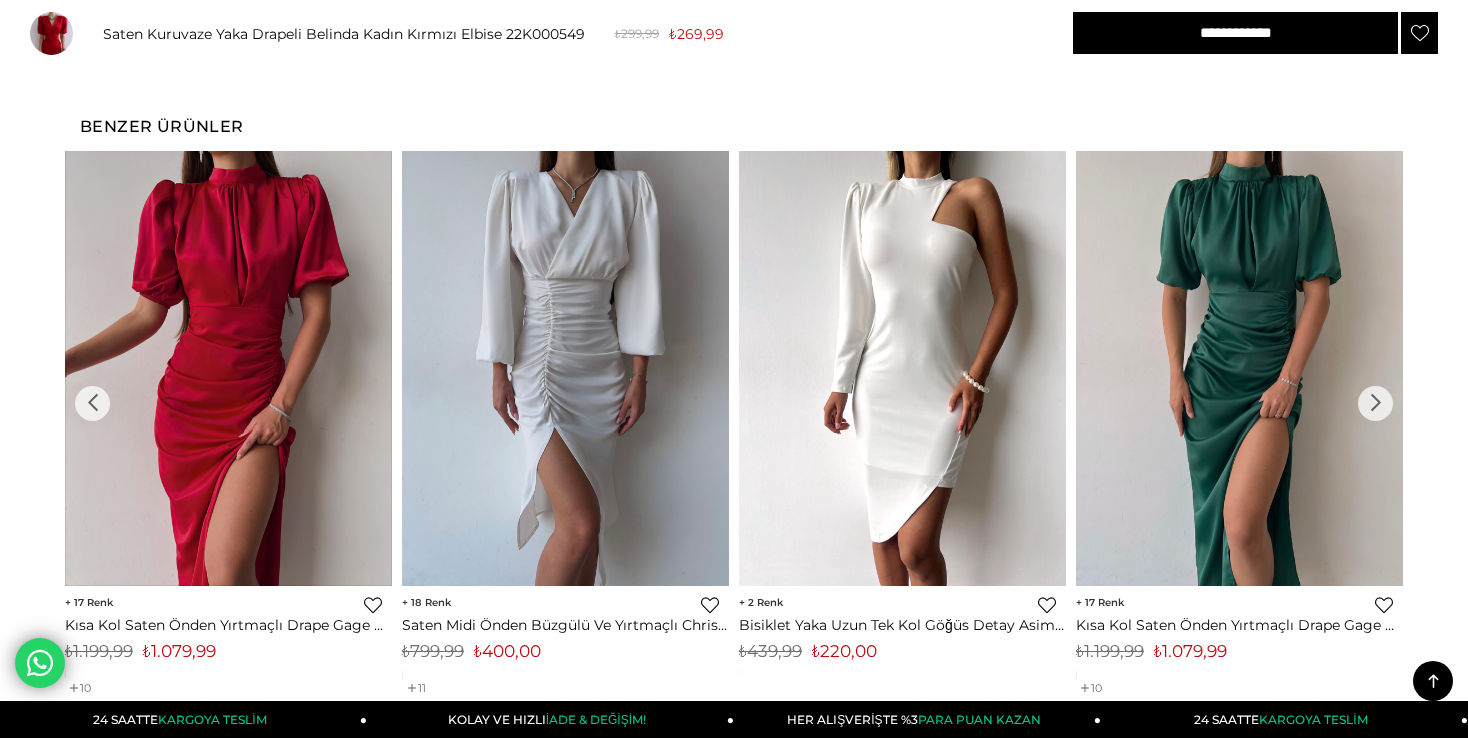 click on "›" at bounding box center (1375, 403) 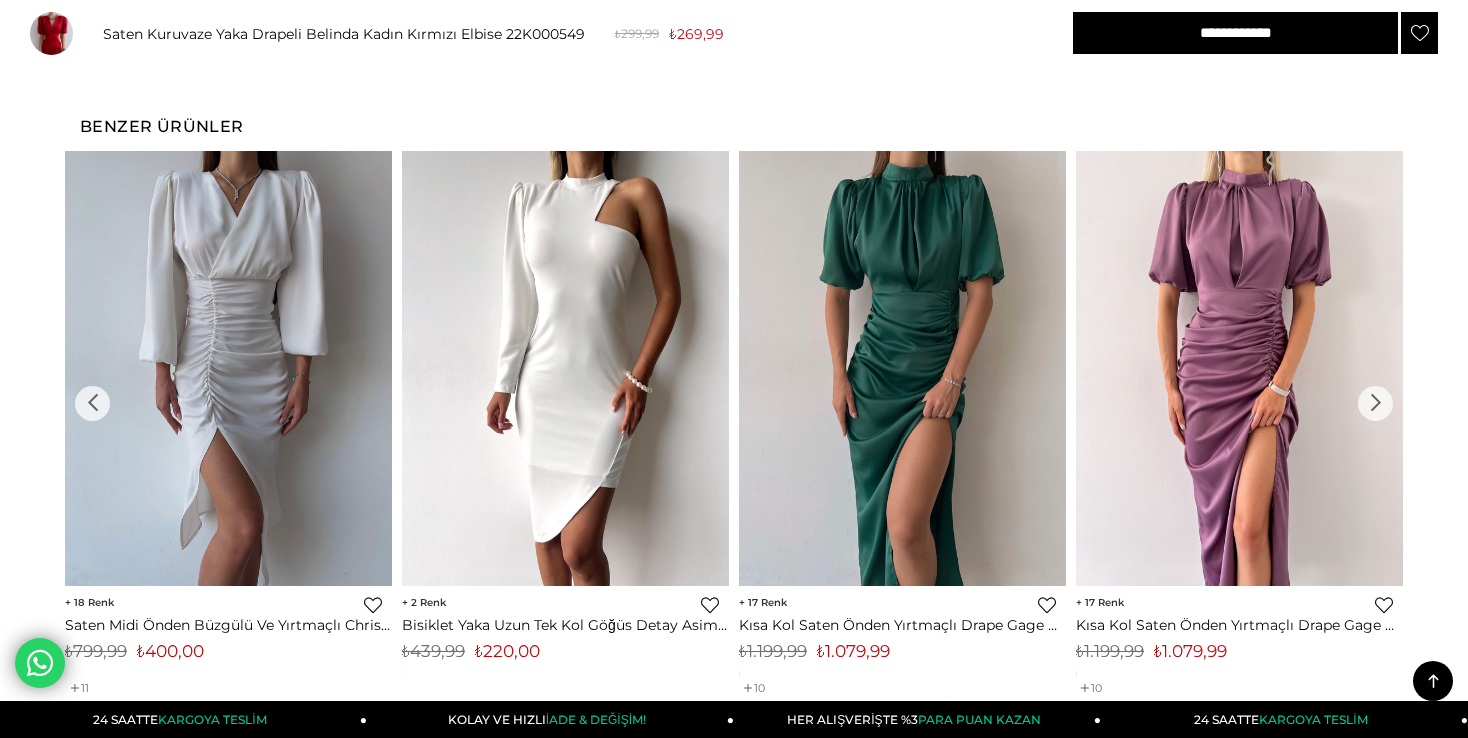 click on "›" at bounding box center [1375, 403] 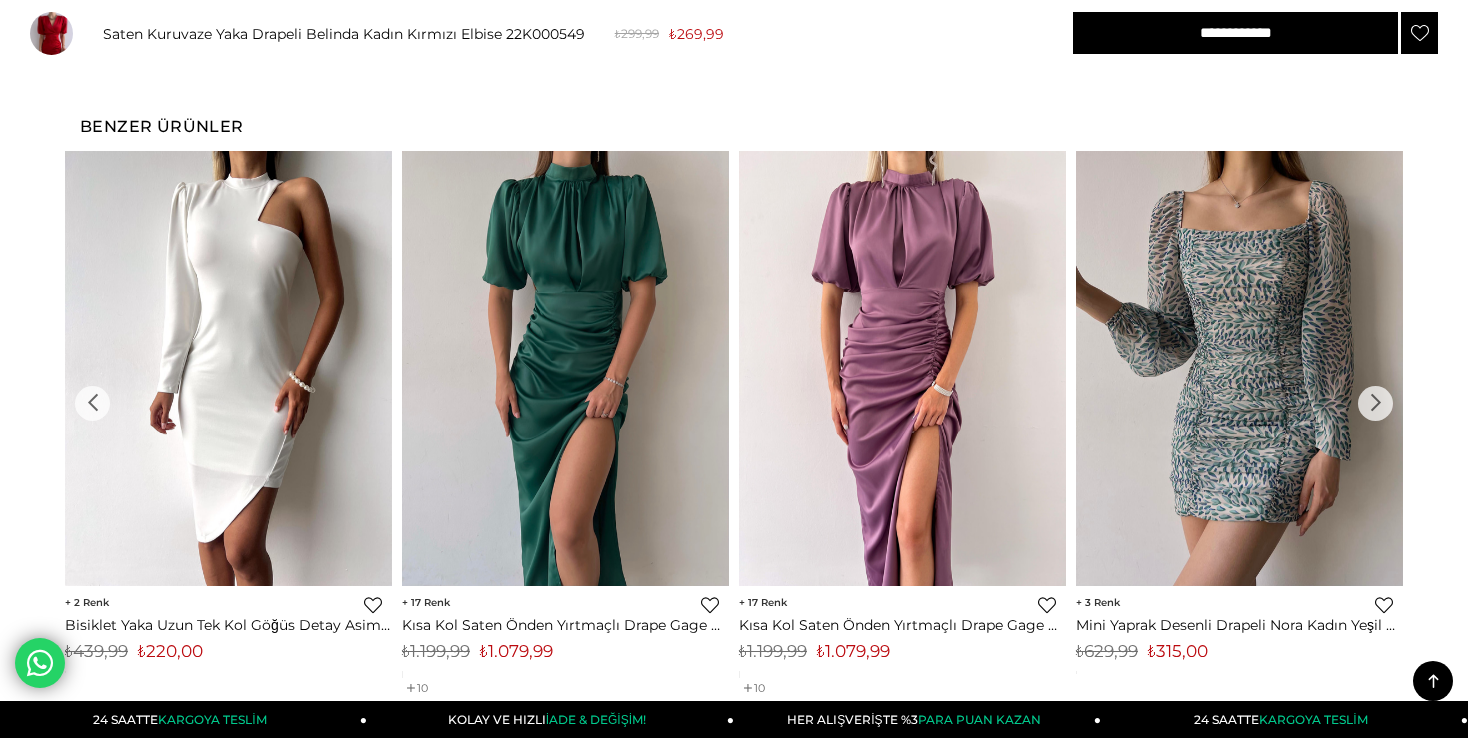 click on "›" at bounding box center [1375, 403] 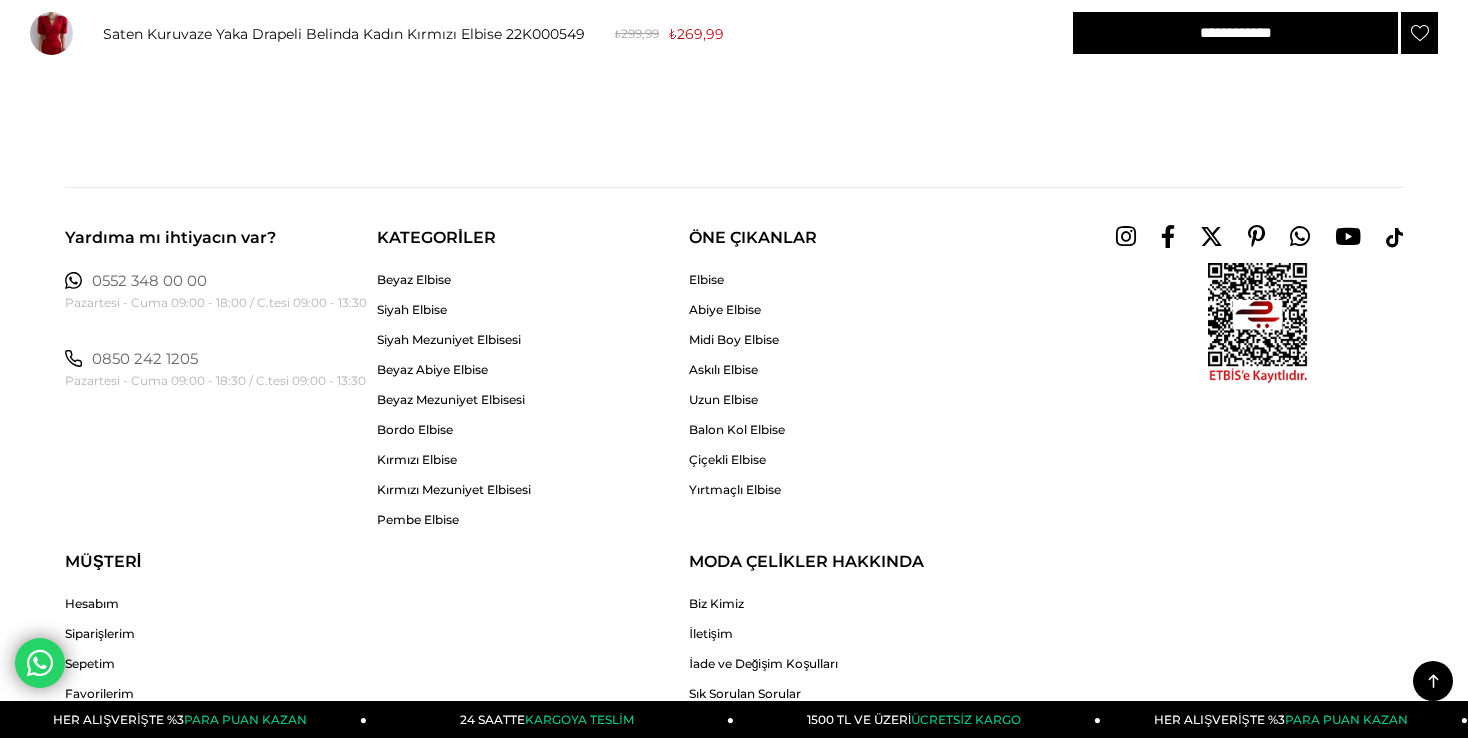 scroll, scrollTop: 3240, scrollLeft: 0, axis: vertical 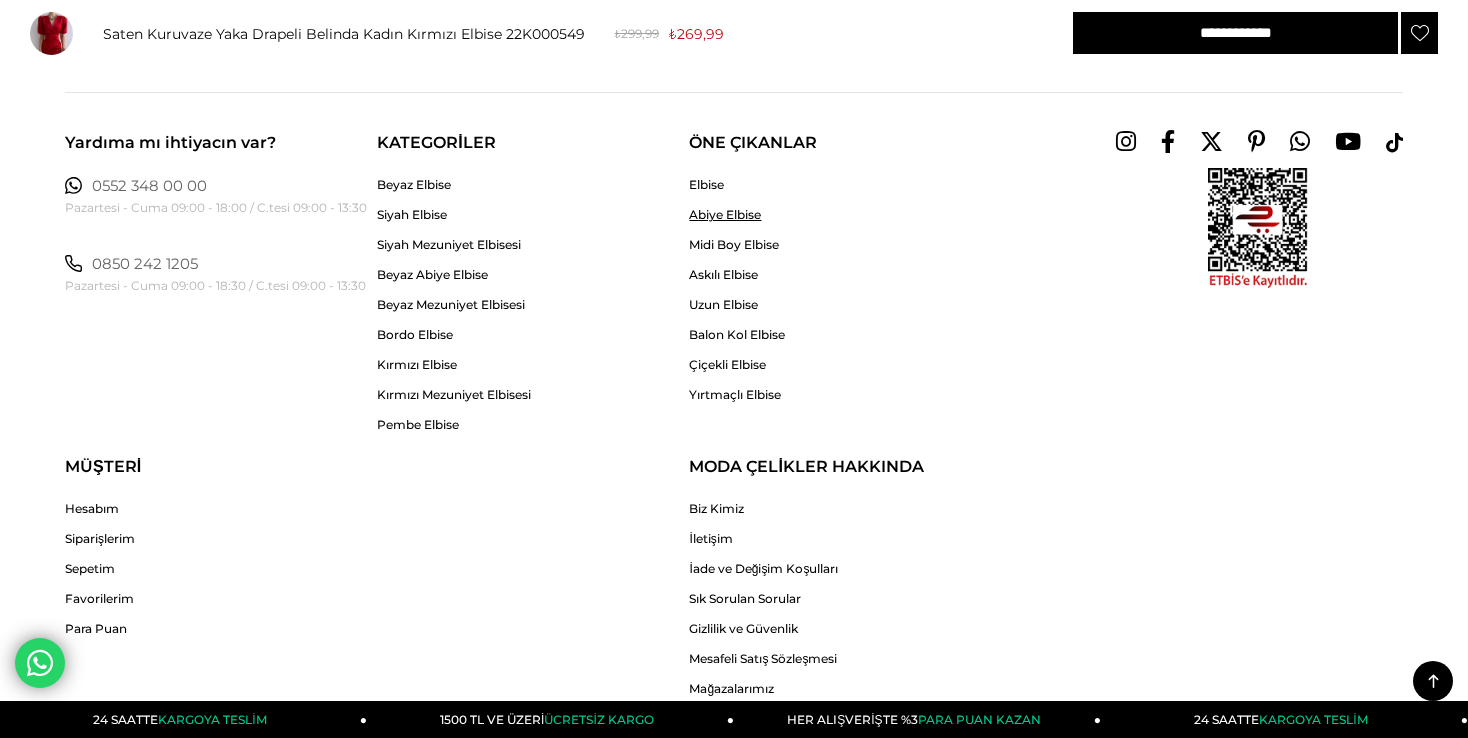 click on "Abiye Elbise" at bounding box center (737, 214) 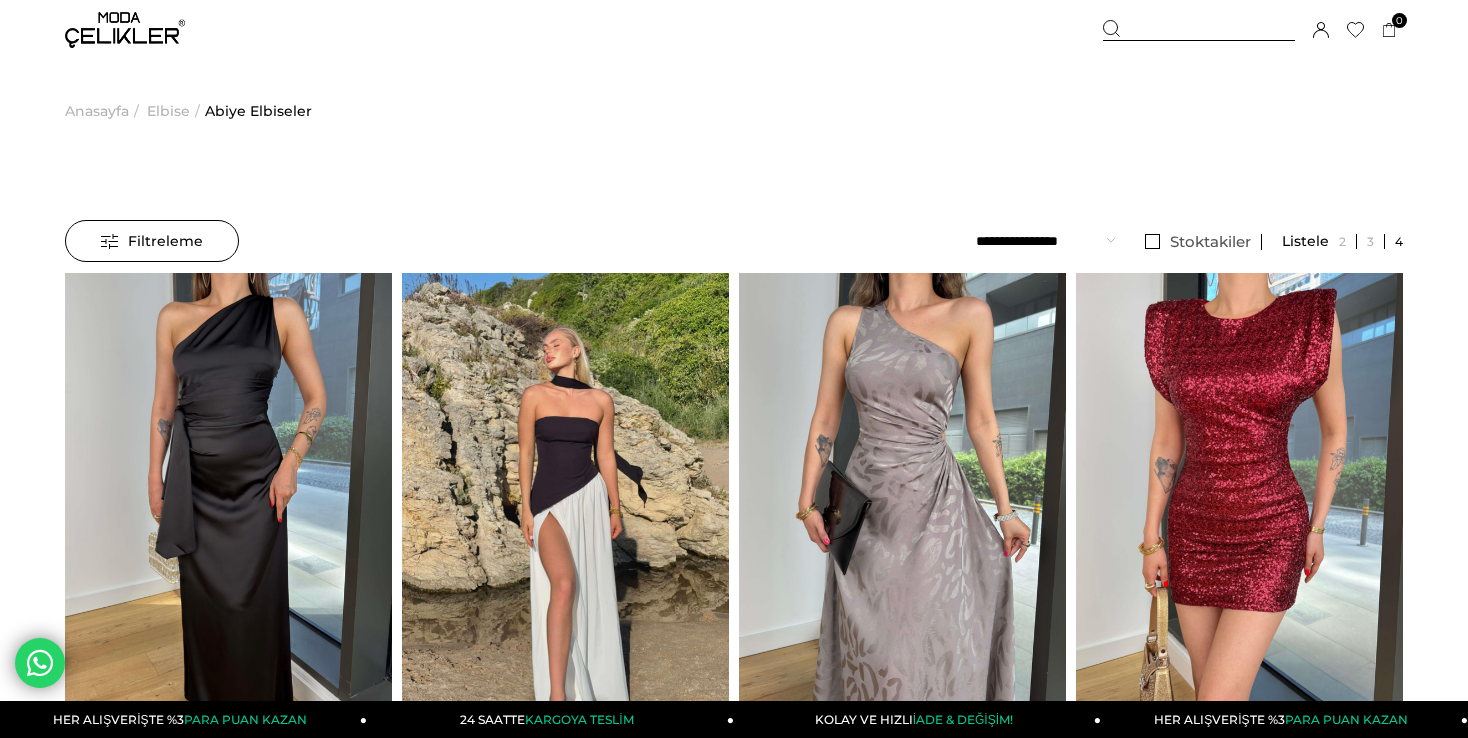 scroll, scrollTop: 0, scrollLeft: 0, axis: both 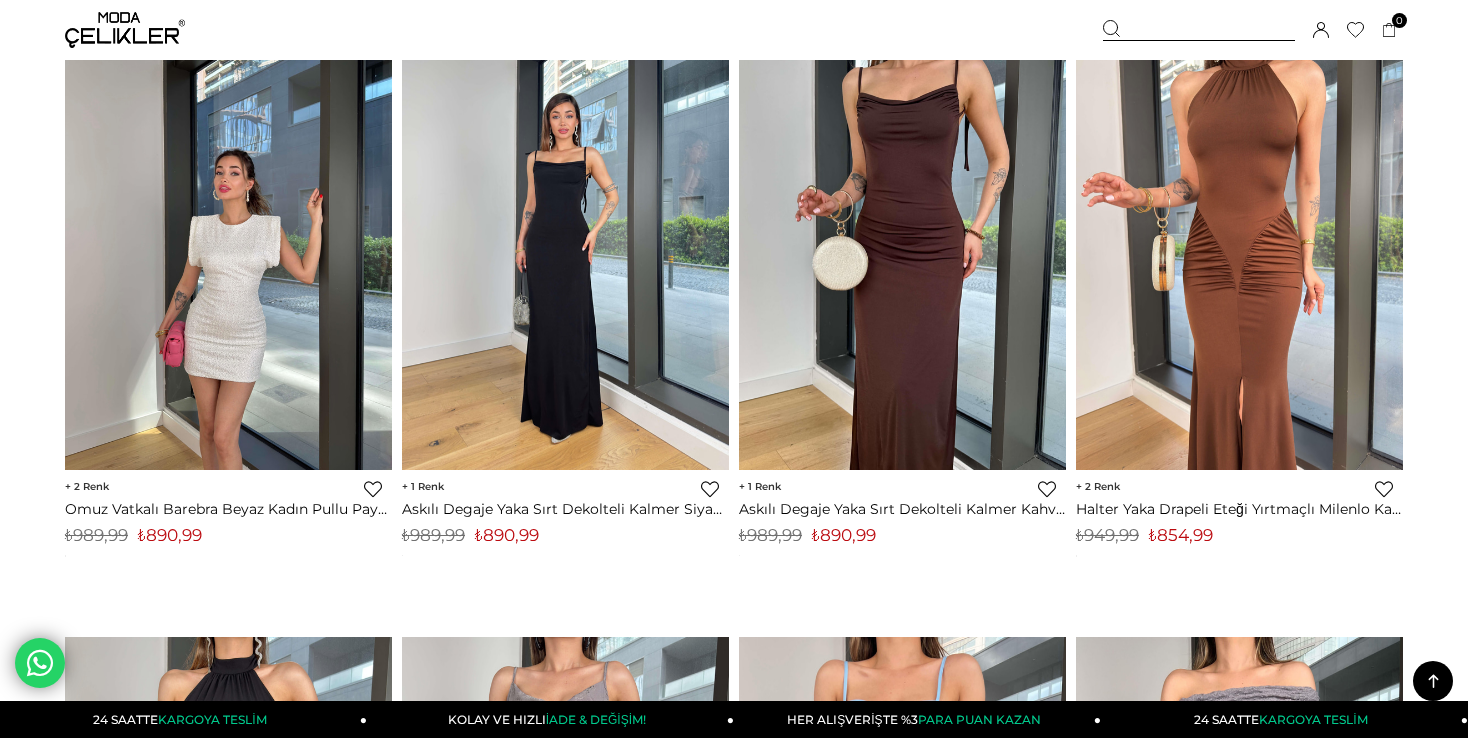 click at bounding box center (228, 252) 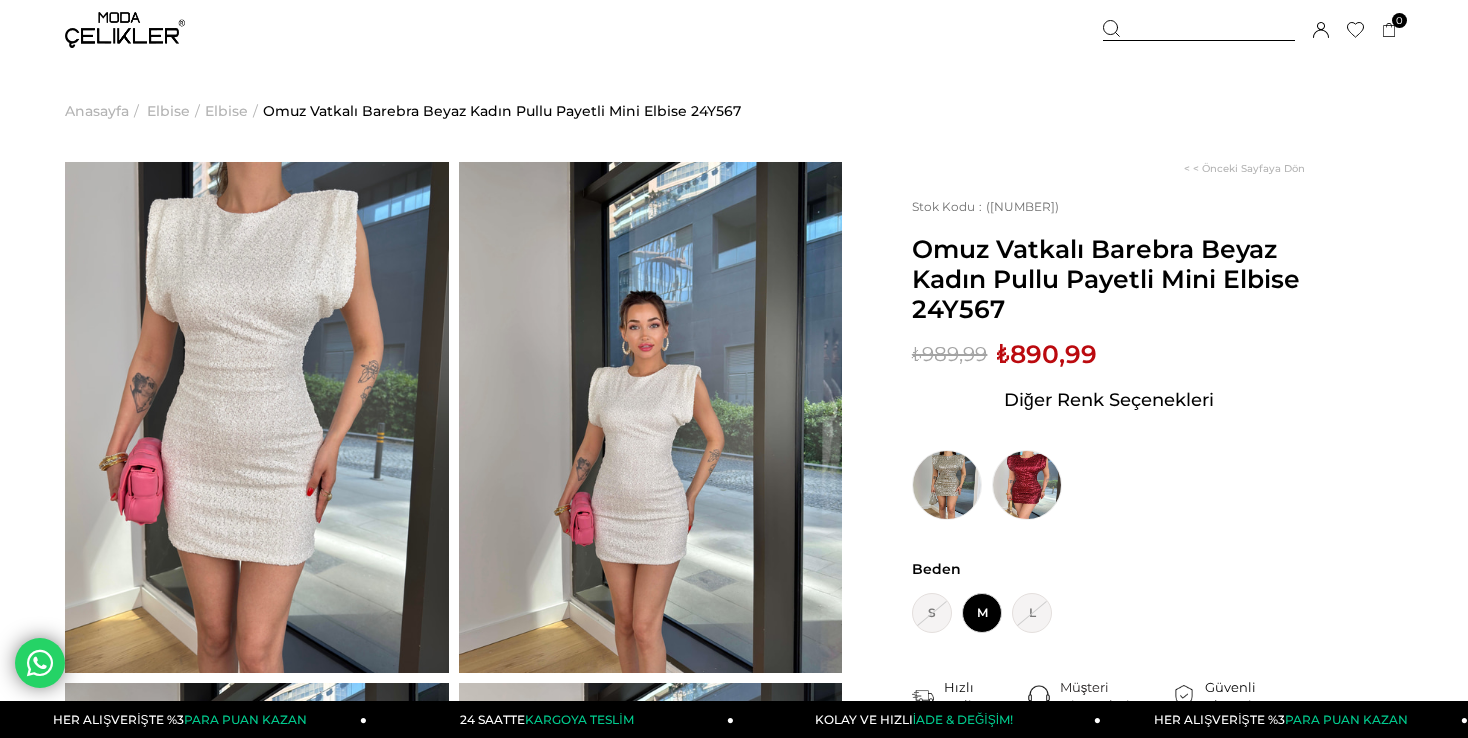 scroll, scrollTop: 0, scrollLeft: 0, axis: both 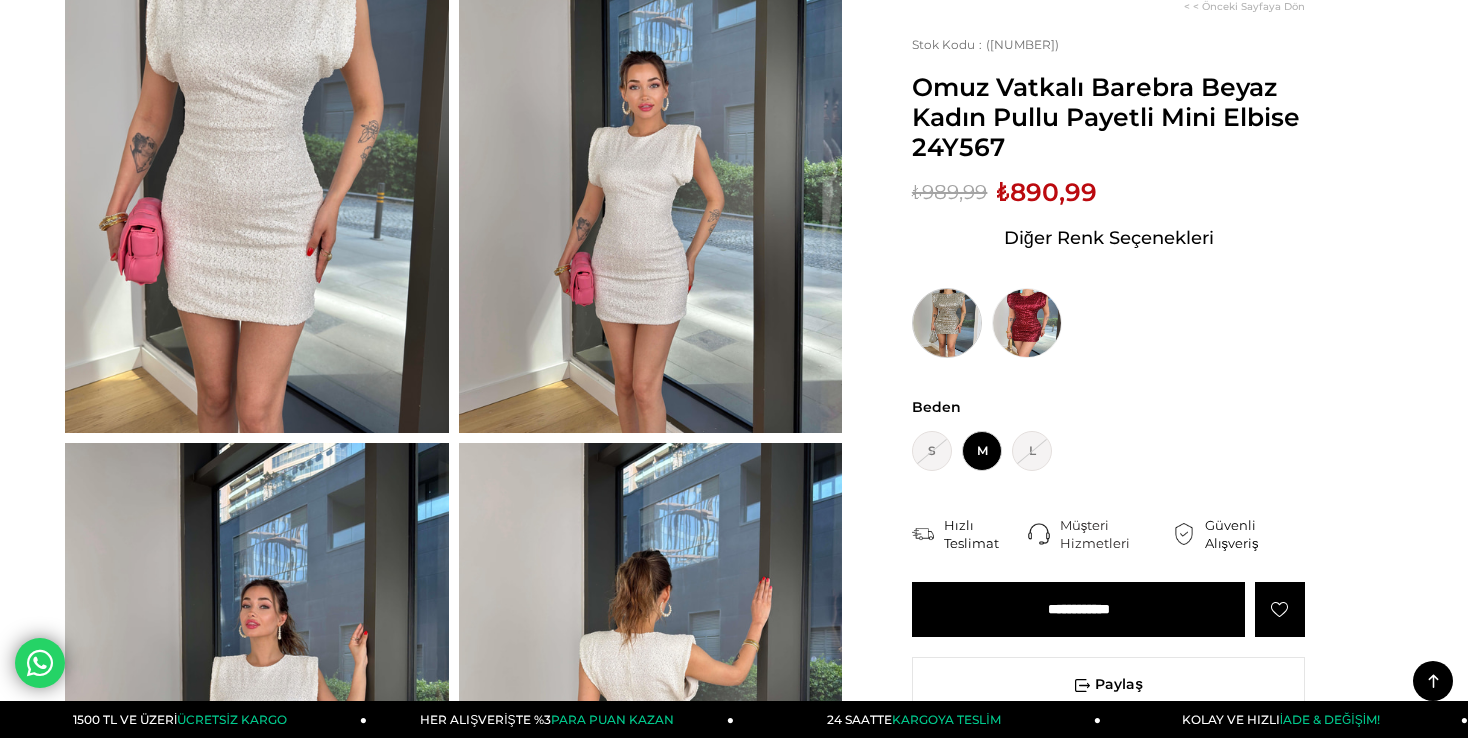 click at bounding box center (947, 323) 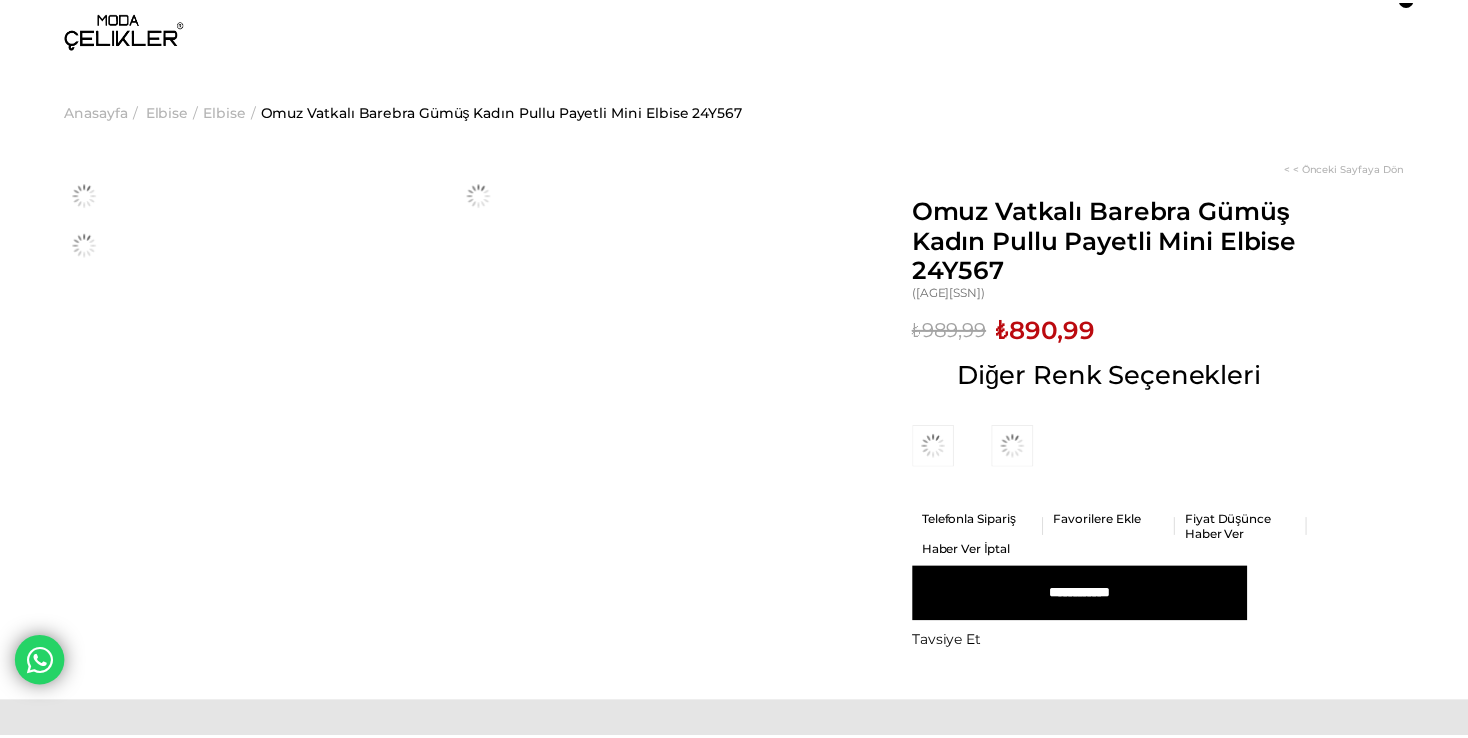 scroll, scrollTop: 0, scrollLeft: 0, axis: both 